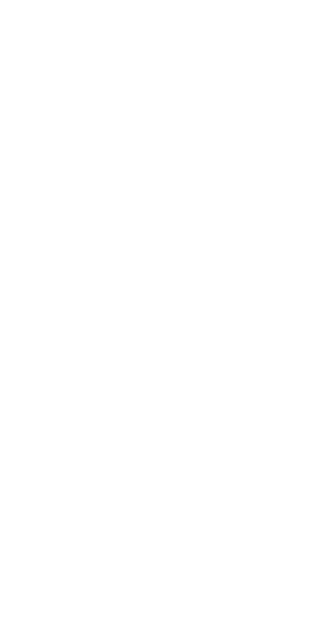 scroll, scrollTop: 0, scrollLeft: 0, axis: both 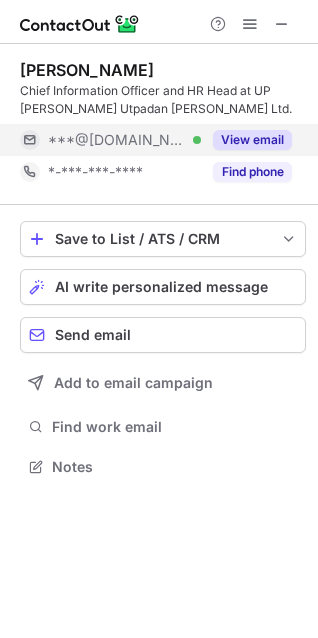 click on "View email" at bounding box center [252, 140] 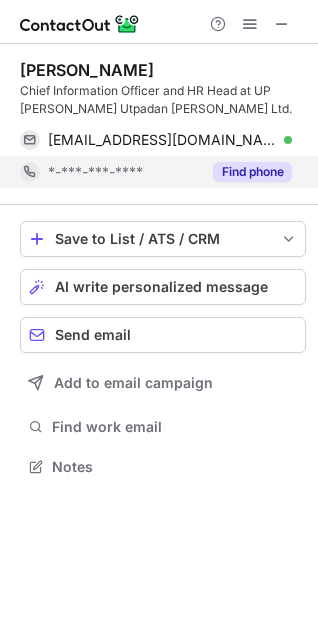 click on "Find phone" at bounding box center (252, 172) 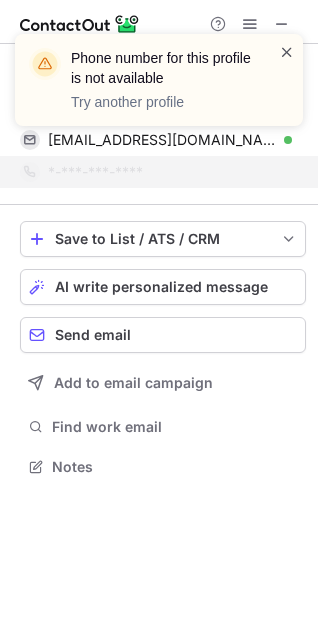 click at bounding box center [287, 52] 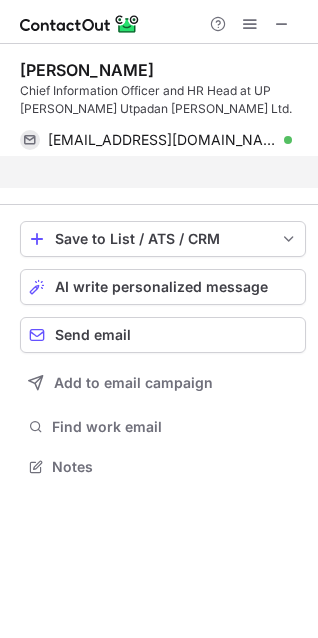 click on "Phone number for this profile is not available Try another profile" at bounding box center [159, 88] 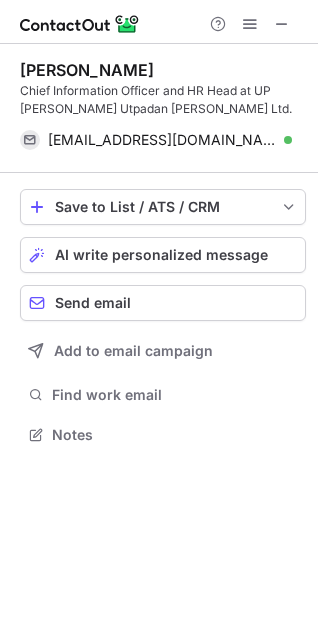 click at bounding box center [250, 24] 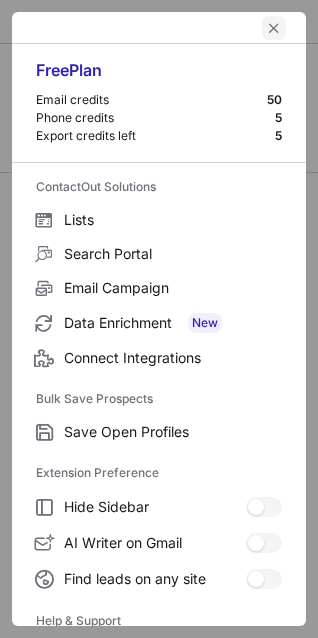 click at bounding box center [274, 28] 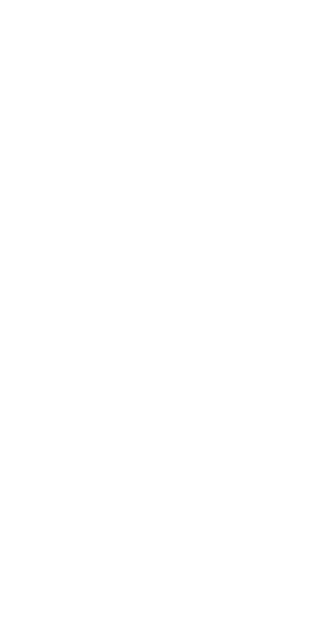 scroll, scrollTop: 0, scrollLeft: 0, axis: both 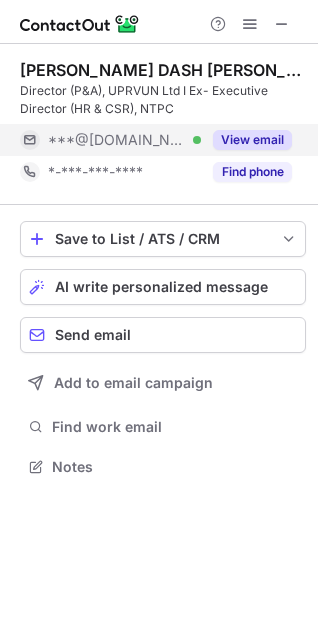 click on "View email" at bounding box center [252, 140] 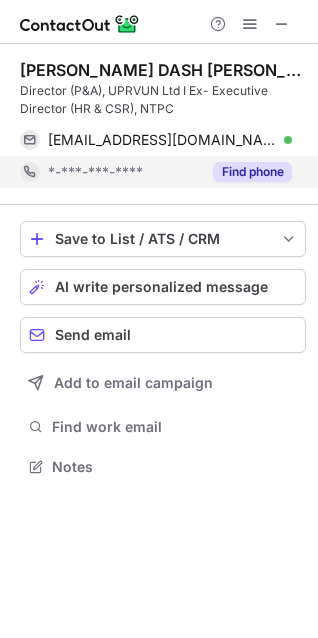 click on "Find phone" at bounding box center (252, 172) 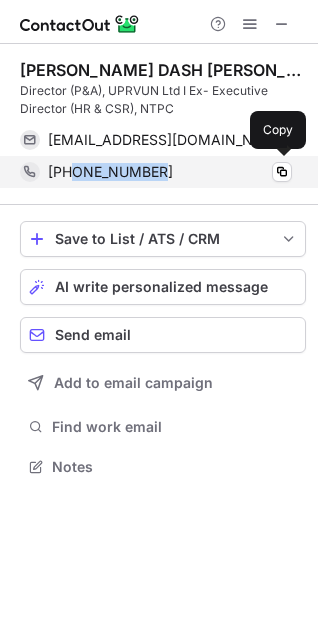drag, startPoint x: 153, startPoint y: 179, endPoint x: 72, endPoint y: 185, distance: 81.22192 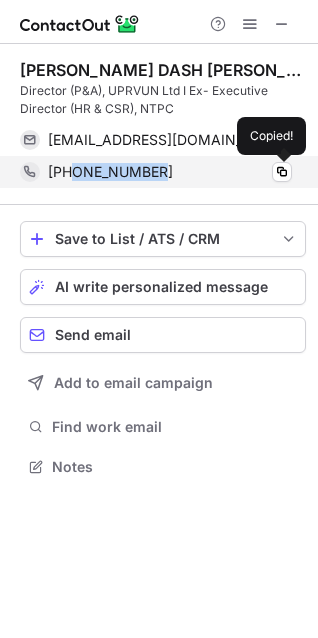 copy on "9109117700" 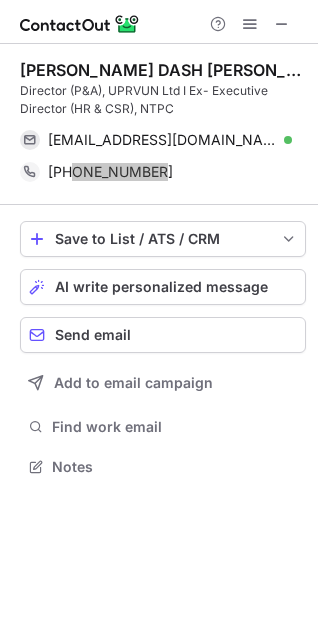 scroll, scrollTop: 453, scrollLeft: 318, axis: both 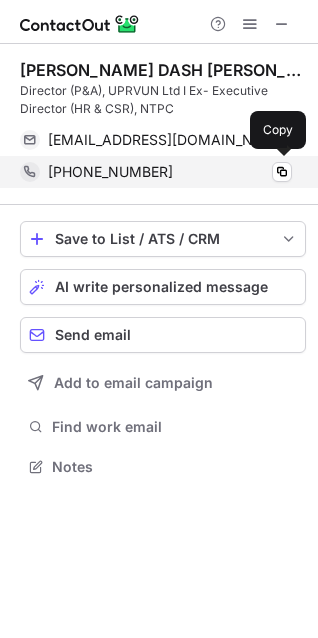 click on "+919109117700" at bounding box center (170, 172) 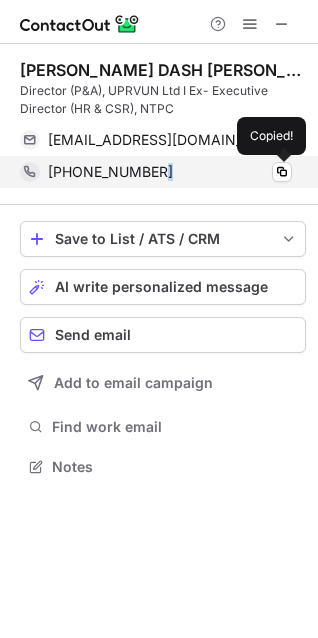 click on "+919109117700" at bounding box center [170, 172] 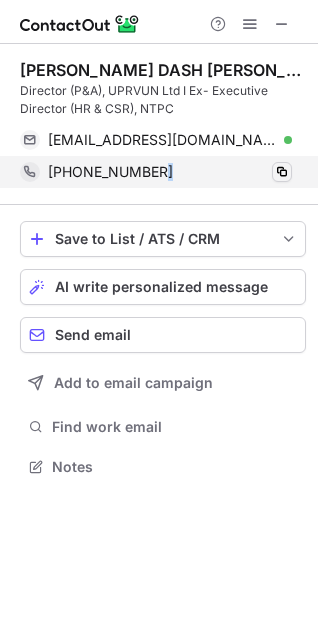 click at bounding box center [282, 172] 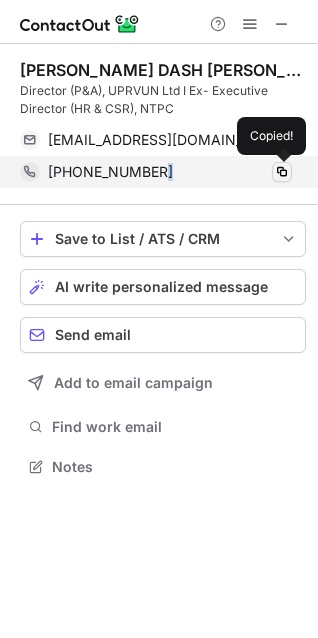type 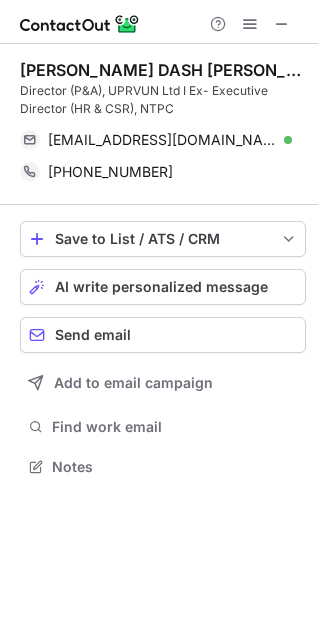 click on "Director (P&A), UPRVUN Ltd I Ex- Executive Director (HR & CSR), NTPC" at bounding box center [163, 100] 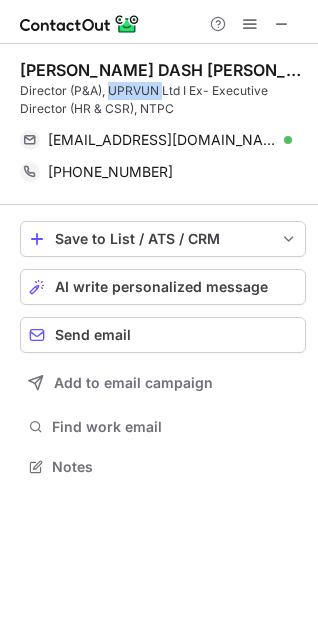 click on "Director (P&A), UPRVUN Ltd I Ex- Executive Director (HR & CSR), NTPC" at bounding box center [163, 100] 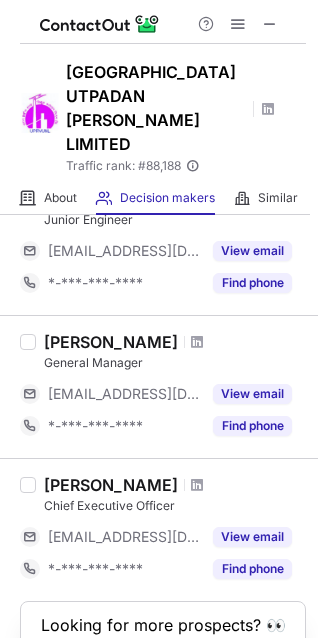 scroll, scrollTop: 625, scrollLeft: 0, axis: vertical 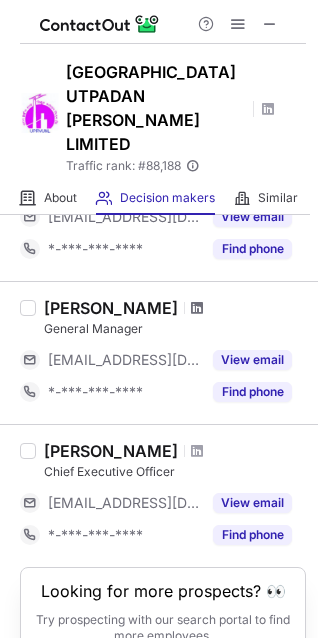 click at bounding box center (197, 308) 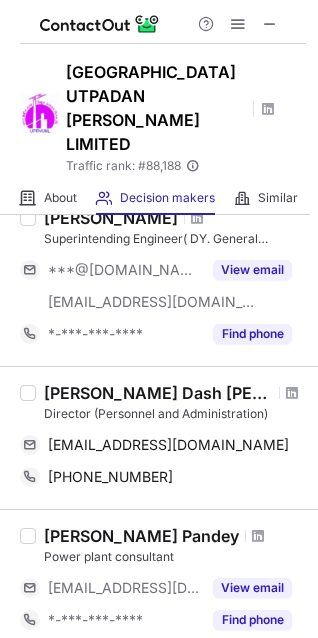 scroll, scrollTop: 0, scrollLeft: 0, axis: both 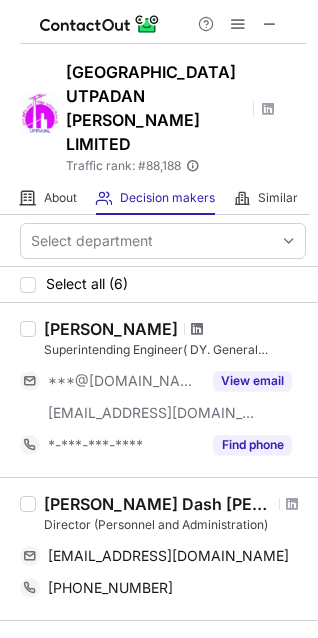click at bounding box center (197, 329) 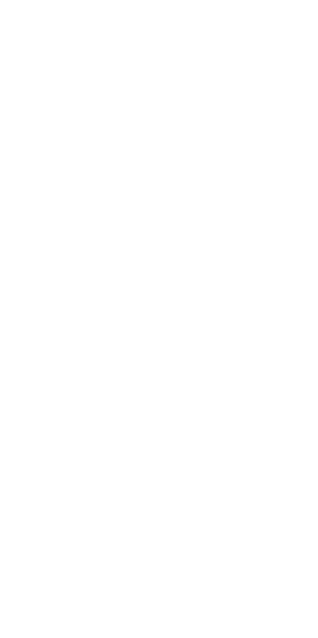 scroll, scrollTop: 0, scrollLeft: 0, axis: both 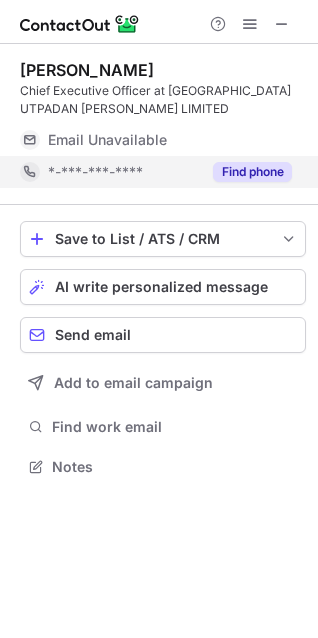 click on "Find phone" at bounding box center (246, 172) 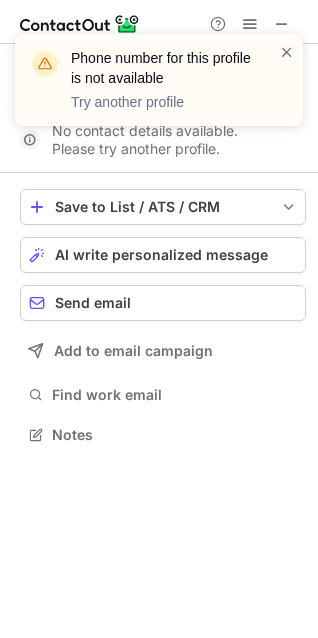 scroll, scrollTop: 421, scrollLeft: 318, axis: both 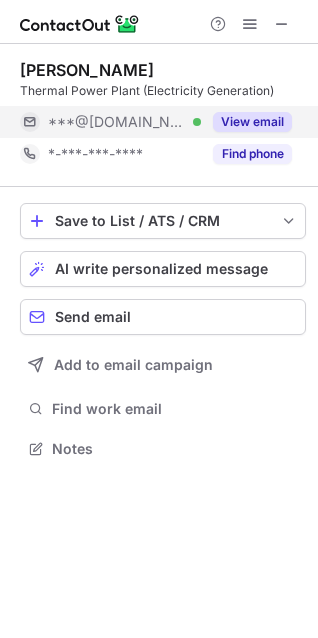 click on "View email" at bounding box center (252, 122) 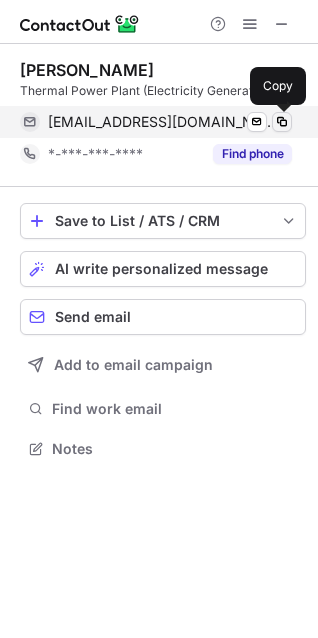 click at bounding box center [282, 122] 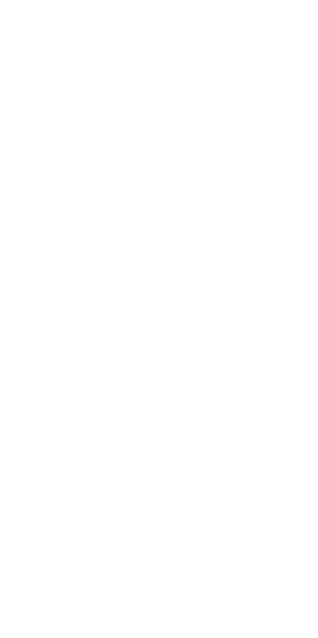 scroll, scrollTop: 0, scrollLeft: 0, axis: both 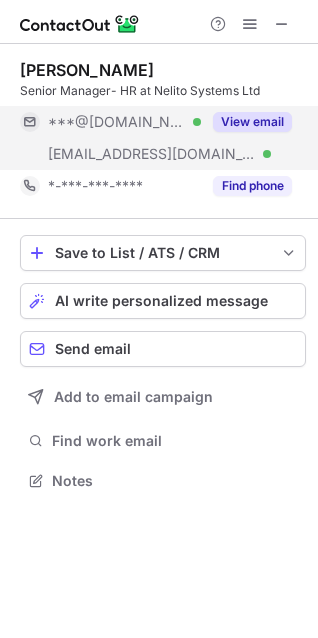click on "View email" at bounding box center [252, 122] 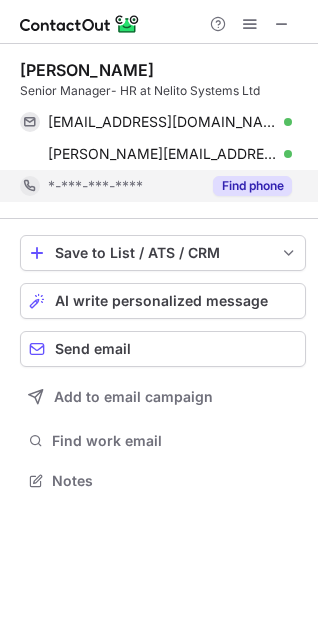 click on "Find phone" at bounding box center (252, 186) 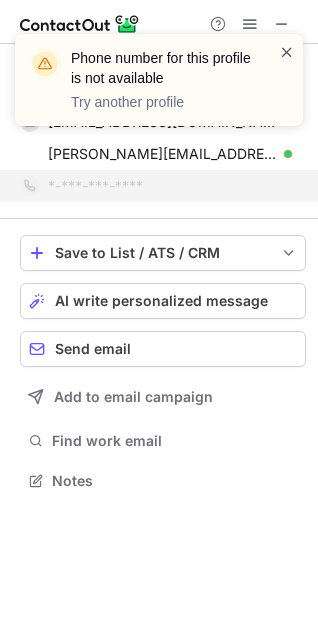 click at bounding box center (287, 52) 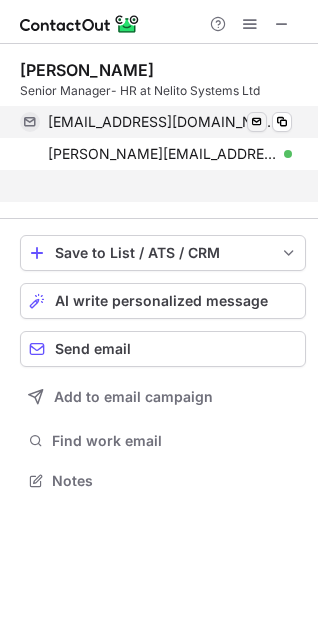 scroll, scrollTop: 435, scrollLeft: 318, axis: both 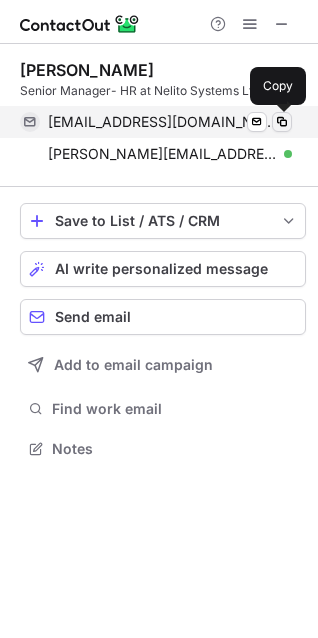 click at bounding box center (282, 122) 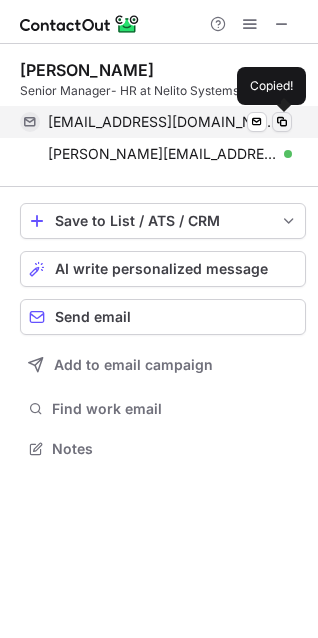type 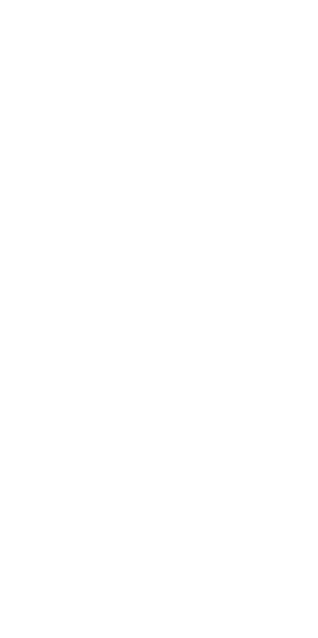 scroll, scrollTop: 0, scrollLeft: 0, axis: both 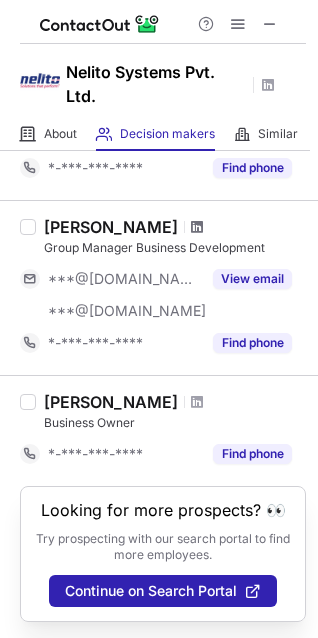 click at bounding box center [197, 227] 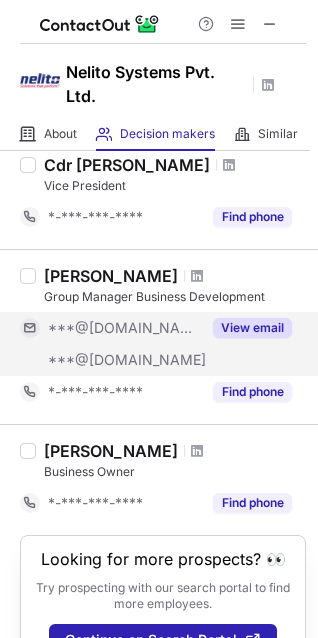 scroll, scrollTop: 472, scrollLeft: 0, axis: vertical 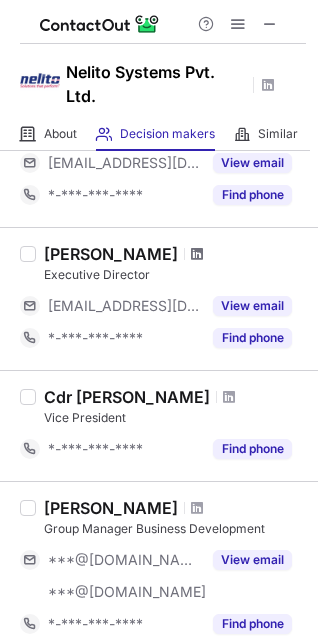 click at bounding box center [197, 254] 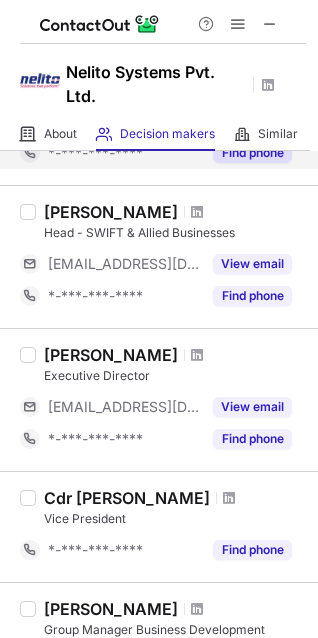 scroll, scrollTop: 372, scrollLeft: 0, axis: vertical 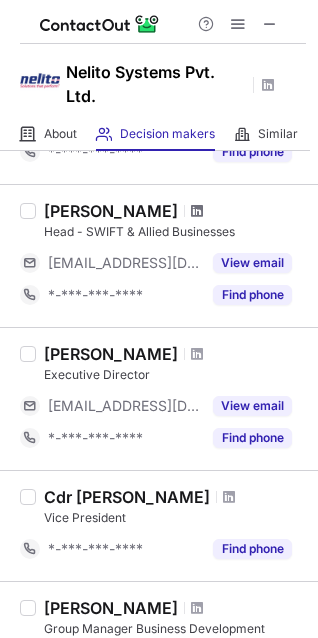 click at bounding box center [197, 211] 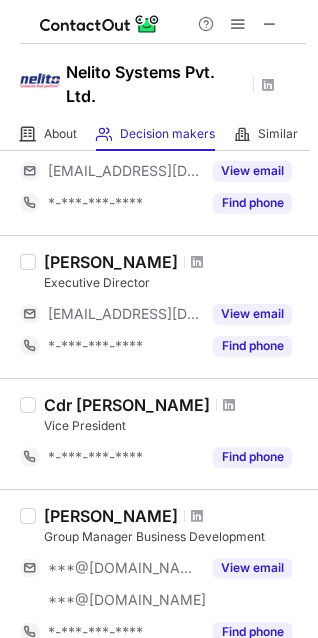scroll, scrollTop: 572, scrollLeft: 0, axis: vertical 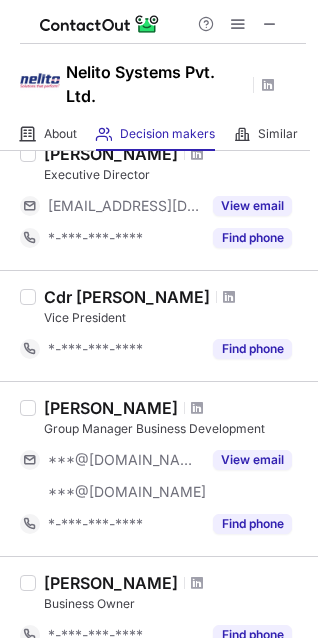 click on "Cdr Harish Verma" at bounding box center (175, 297) 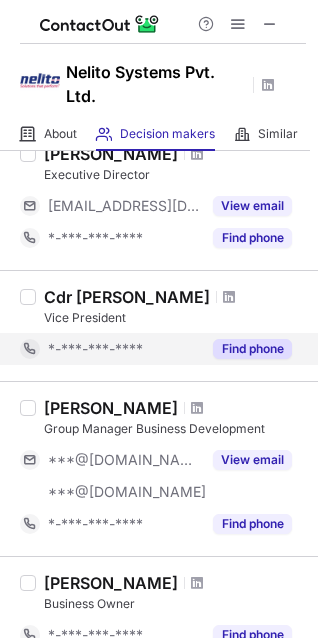 scroll, scrollTop: 772, scrollLeft: 0, axis: vertical 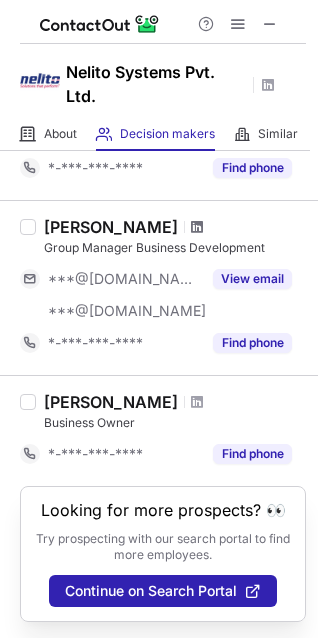 click at bounding box center (197, 227) 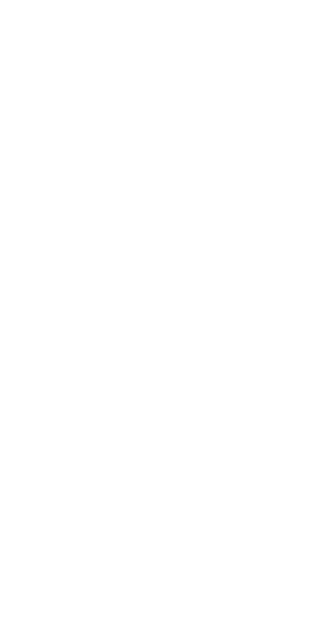 scroll, scrollTop: 0, scrollLeft: 0, axis: both 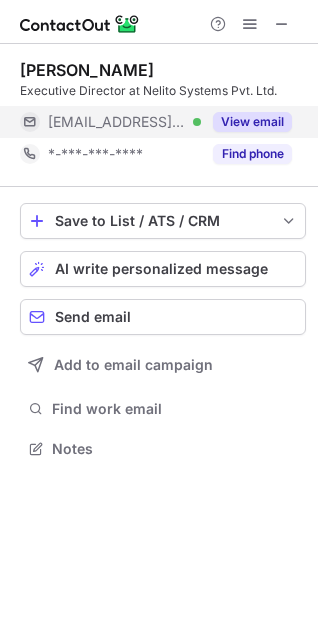 click on "View email" at bounding box center (252, 122) 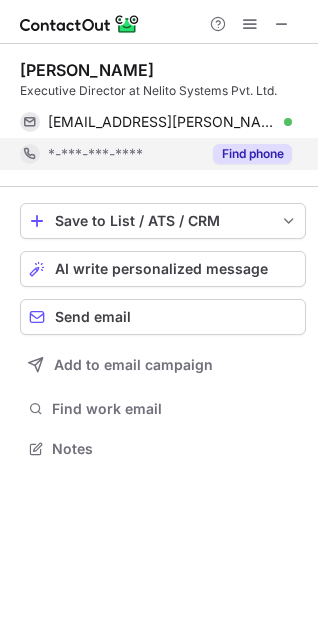 click on "Find phone" at bounding box center (252, 154) 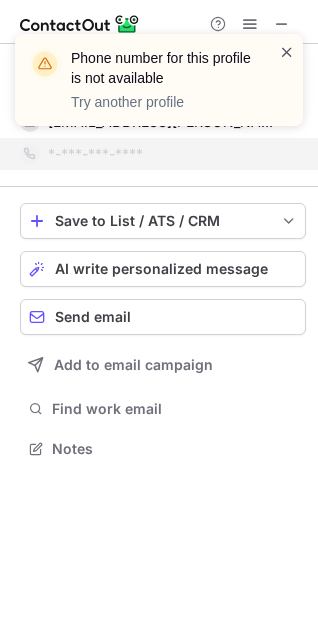 click at bounding box center [287, 52] 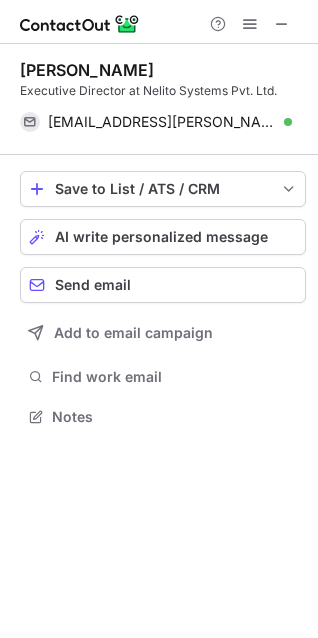scroll, scrollTop: 403, scrollLeft: 318, axis: both 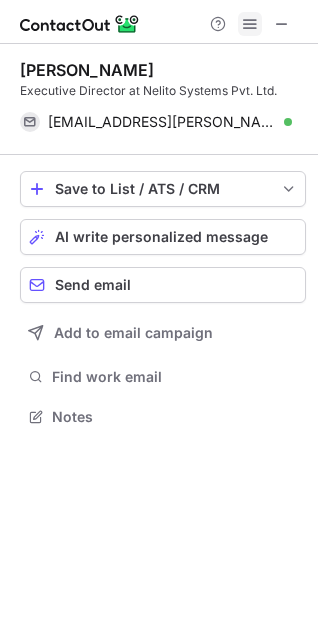 click at bounding box center [250, 24] 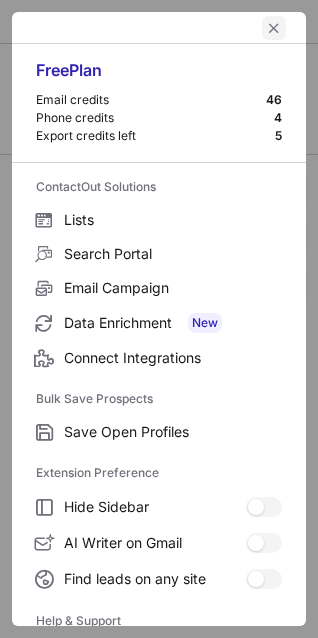 click at bounding box center (274, 28) 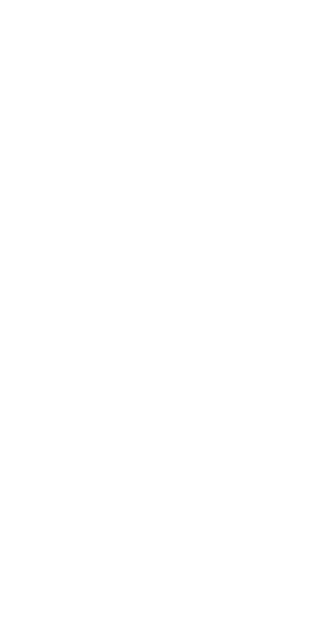 scroll, scrollTop: 0, scrollLeft: 0, axis: both 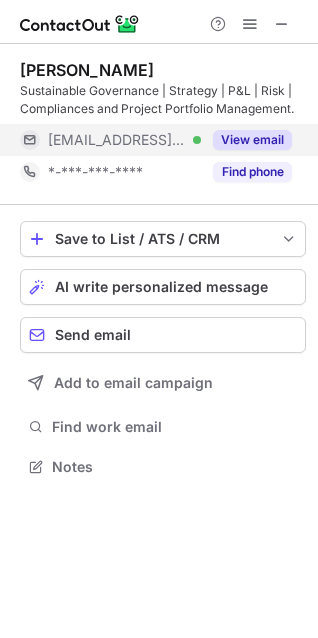 click on "View email" at bounding box center (252, 140) 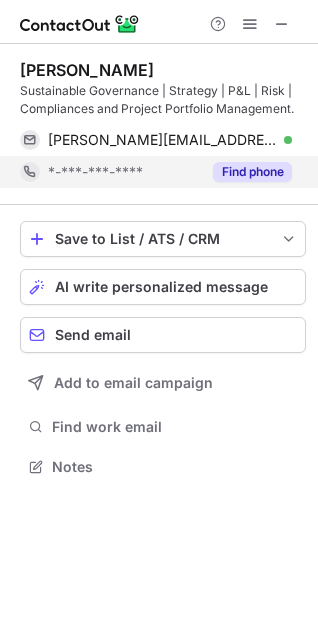 click on "Find phone" at bounding box center [252, 172] 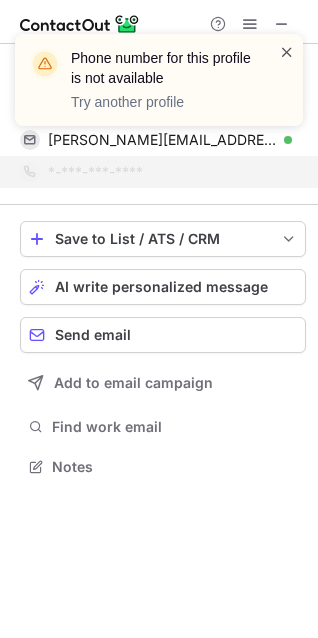 click at bounding box center (287, 52) 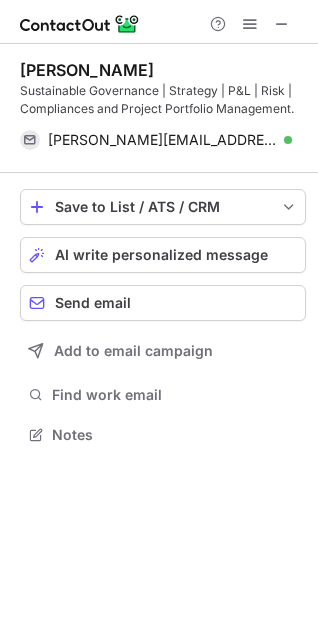 scroll, scrollTop: 421, scrollLeft: 318, axis: both 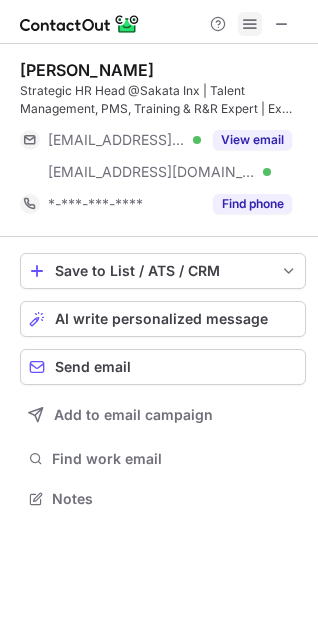 click at bounding box center [250, 24] 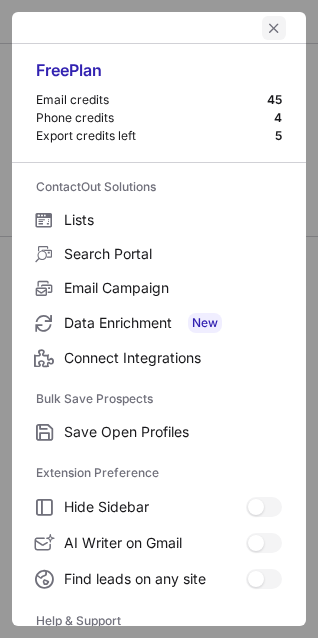 click at bounding box center (274, 28) 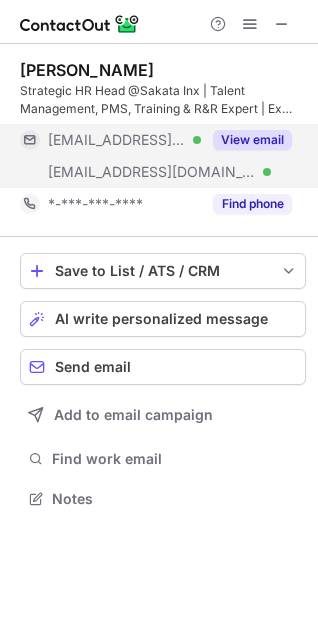 click on "View email" at bounding box center [252, 140] 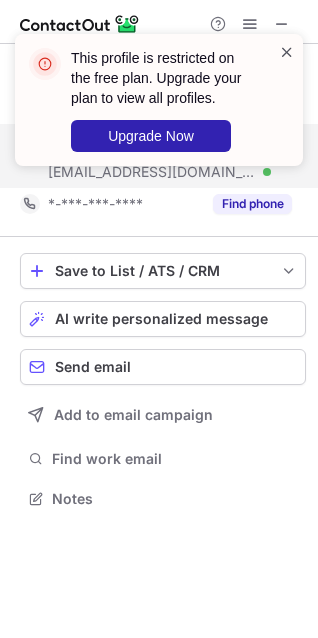 click at bounding box center [287, 52] 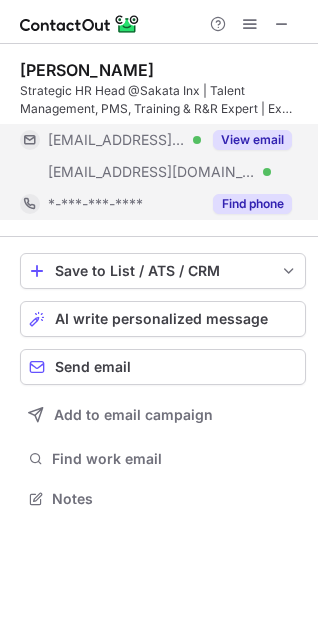 click on "Find phone" at bounding box center (252, 204) 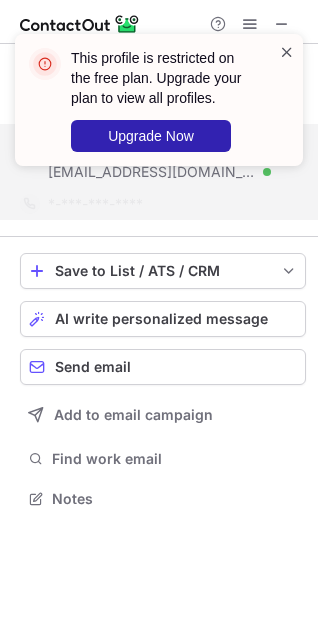 click at bounding box center (287, 52) 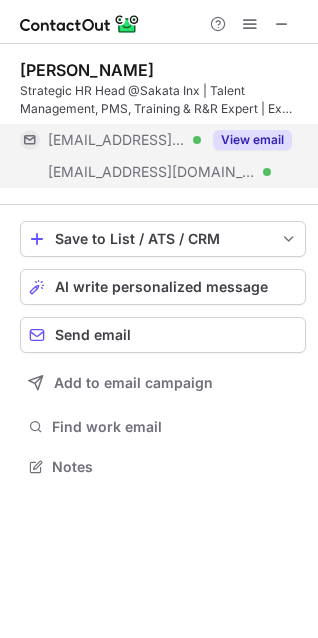 scroll, scrollTop: 453, scrollLeft: 318, axis: both 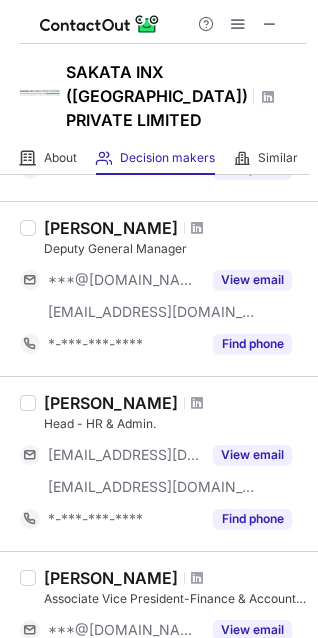 click at bounding box center [197, 403] 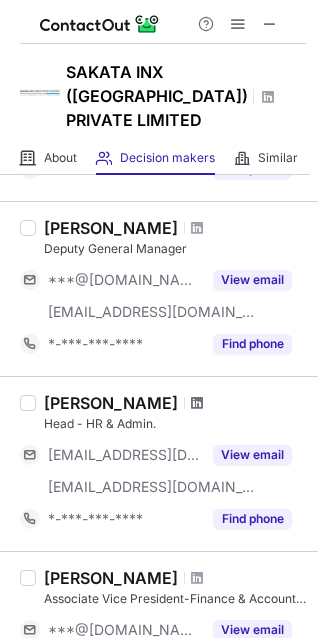 click at bounding box center (197, 403) 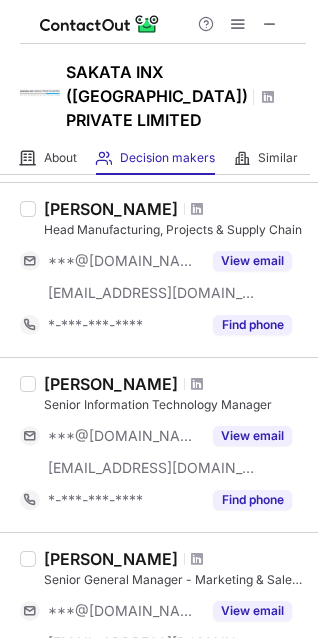 scroll, scrollTop: 1200, scrollLeft: 0, axis: vertical 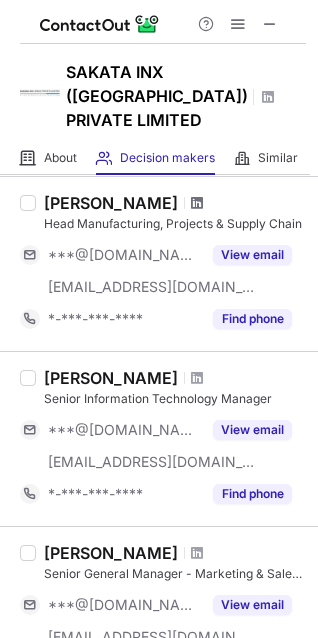 click at bounding box center [197, 203] 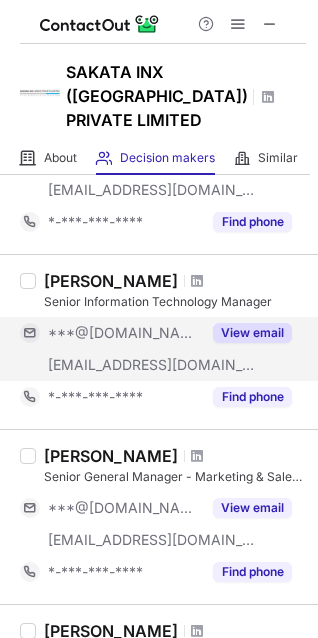 scroll, scrollTop: 1200, scrollLeft: 0, axis: vertical 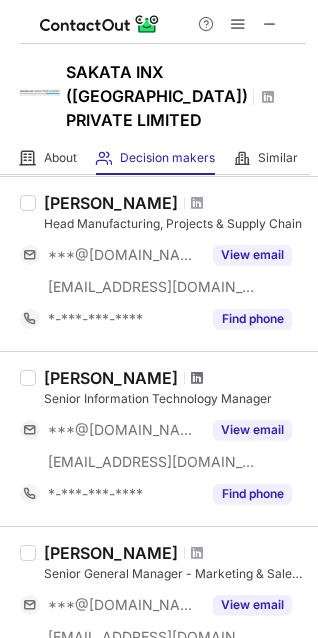 click at bounding box center (197, 378) 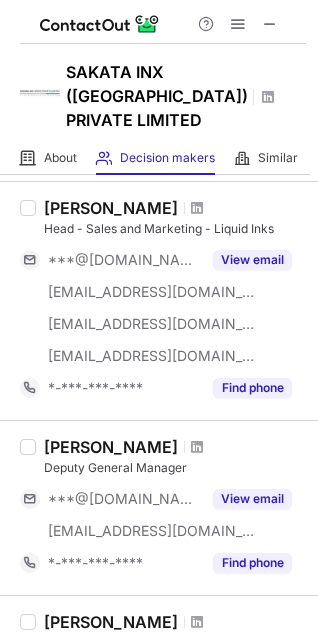 scroll, scrollTop: 0, scrollLeft: 0, axis: both 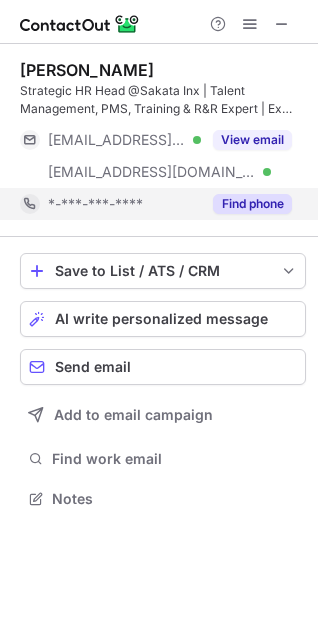 click on "Find phone" at bounding box center [252, 204] 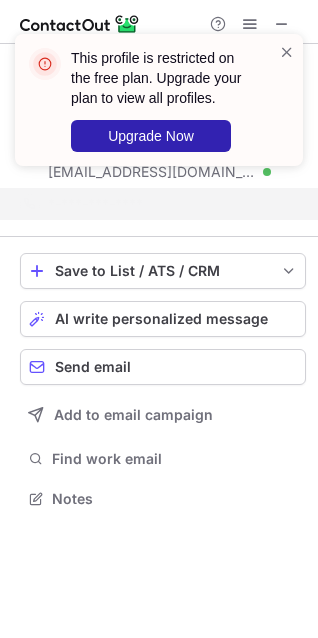 scroll, scrollTop: 453, scrollLeft: 318, axis: both 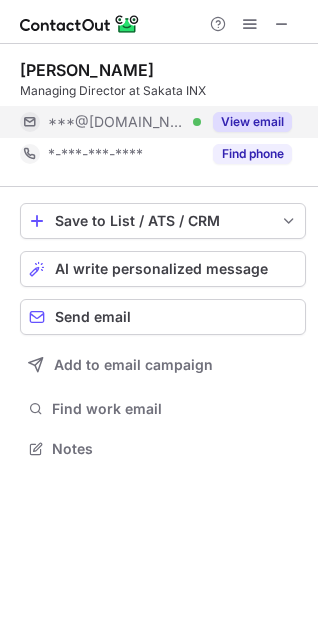 click on "View email" at bounding box center (252, 122) 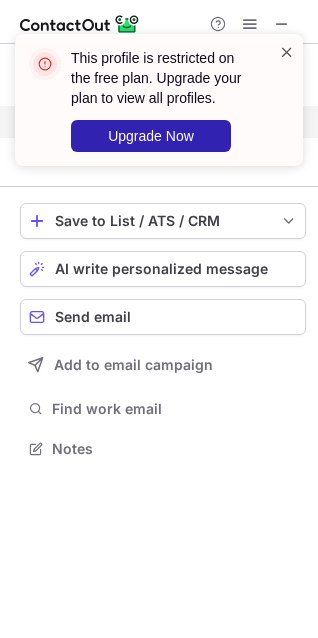click at bounding box center [287, 52] 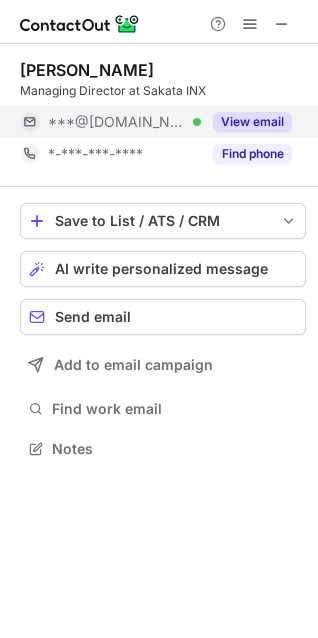 click on "This profile is restricted on the free plan. Upgrade your plan to view all profiles. Upgrade Now" at bounding box center [151, 100] 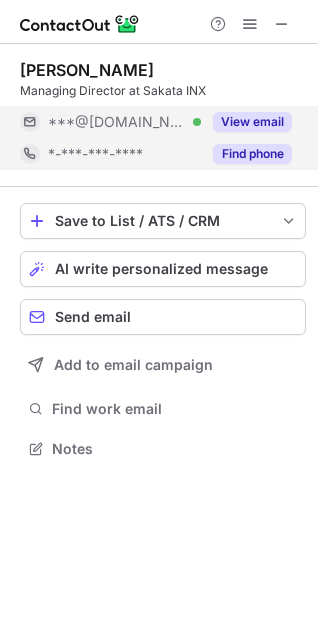 click on "Find phone" at bounding box center [252, 154] 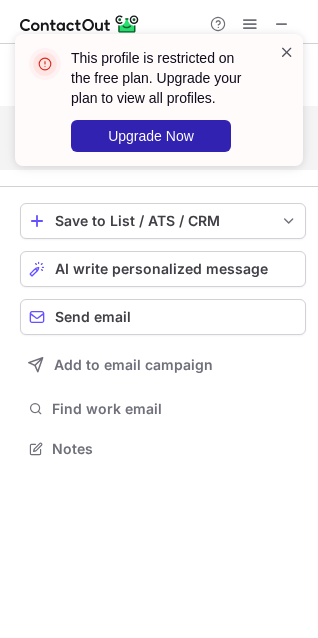 click at bounding box center [287, 52] 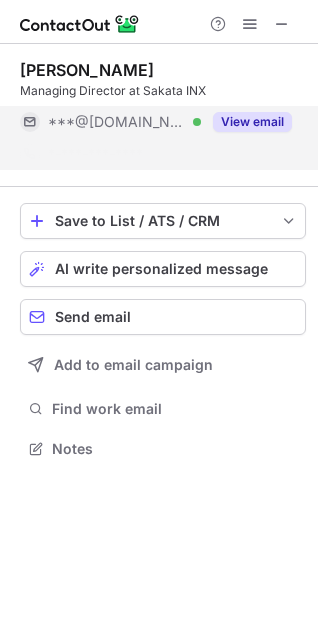 scroll, scrollTop: 403, scrollLeft: 318, axis: both 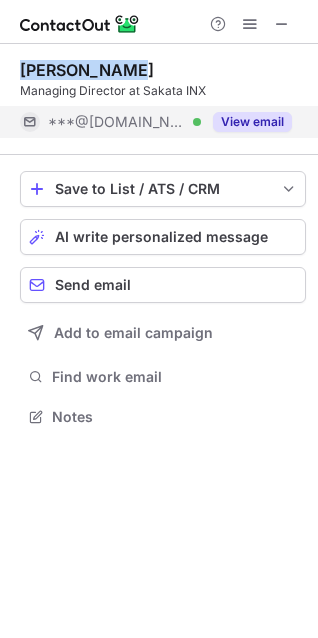 drag, startPoint x: 13, startPoint y: 68, endPoint x: 135, endPoint y: 71, distance: 122.03688 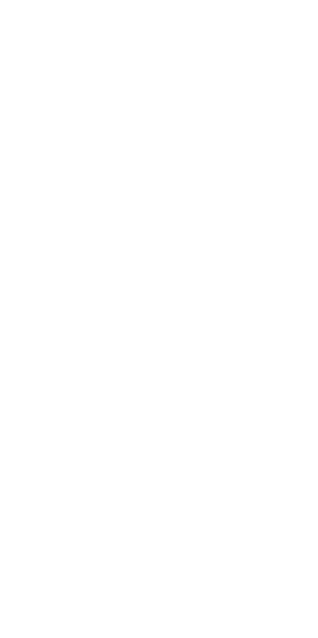 scroll, scrollTop: 0, scrollLeft: 0, axis: both 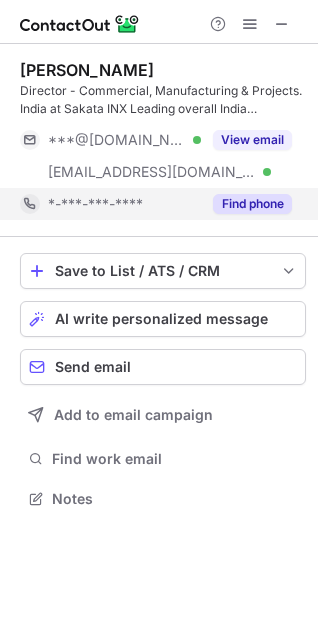 click on "Find phone" at bounding box center [252, 204] 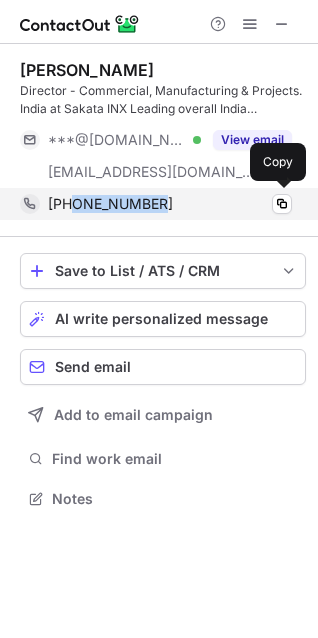drag, startPoint x: 174, startPoint y: 208, endPoint x: 73, endPoint y: 219, distance: 101.597244 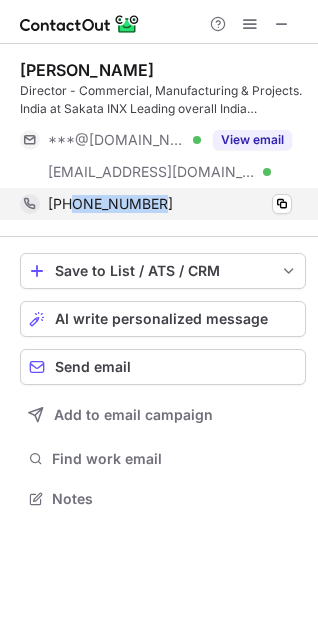 copy on "9838079523" 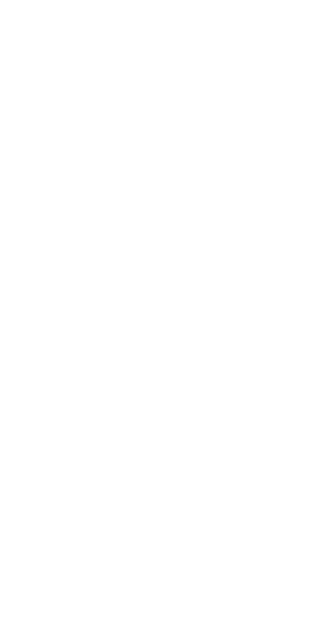 scroll, scrollTop: 0, scrollLeft: 0, axis: both 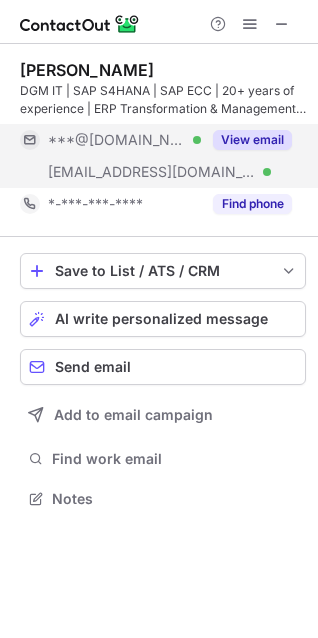 click on "View email" at bounding box center (252, 140) 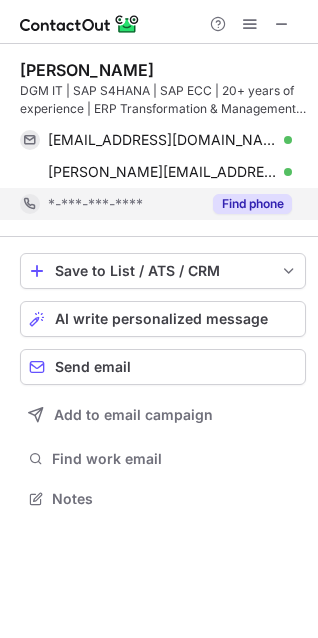 click on "Find phone" at bounding box center [252, 204] 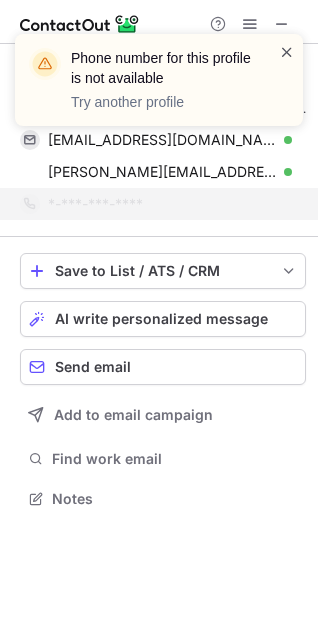 click at bounding box center (287, 52) 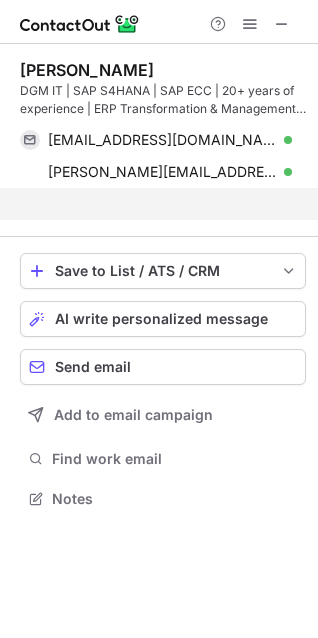 scroll, scrollTop: 453, scrollLeft: 318, axis: both 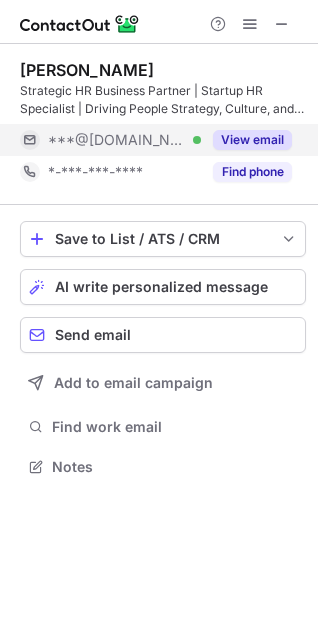 click on "View email" at bounding box center [252, 140] 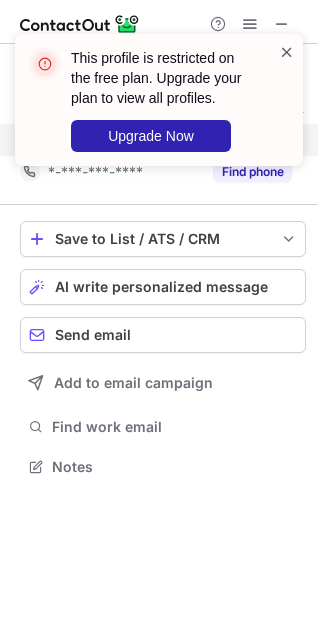 click at bounding box center [287, 52] 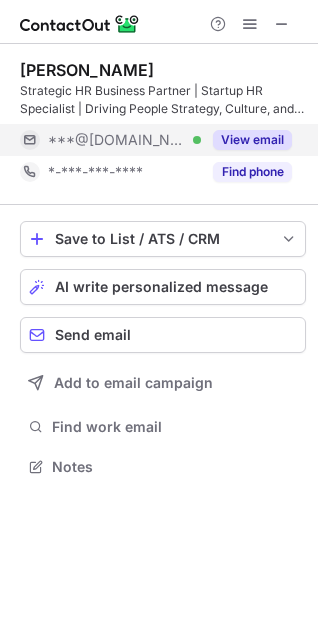 click on "This profile is restricted on the free plan. Upgrade your plan to view all profiles. Upgrade Now" at bounding box center [159, 108] 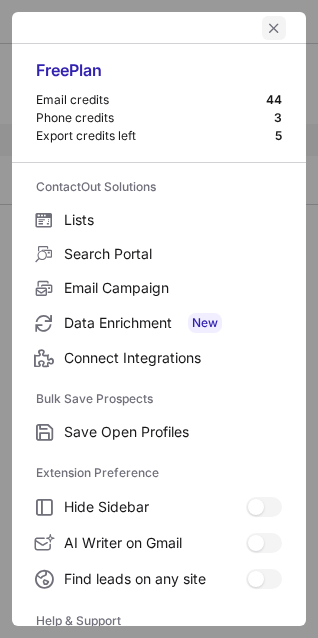 click at bounding box center (274, 28) 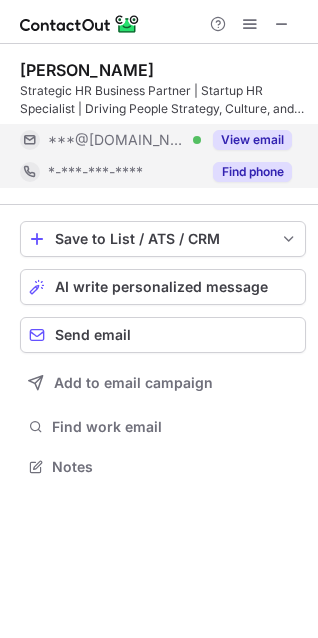 click on "Find phone" at bounding box center [252, 172] 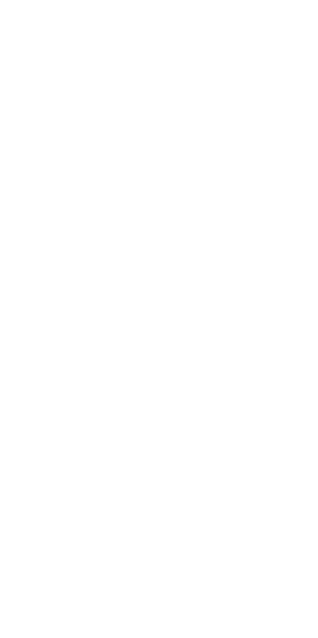 scroll, scrollTop: 0, scrollLeft: 0, axis: both 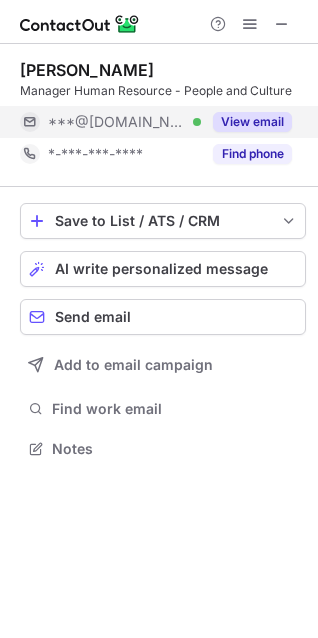 click on "View email" at bounding box center [246, 122] 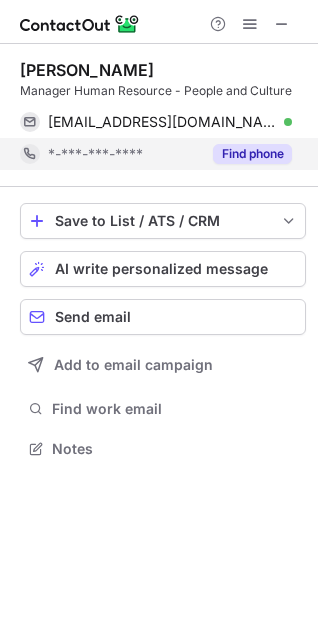 click on "Find phone" at bounding box center (252, 154) 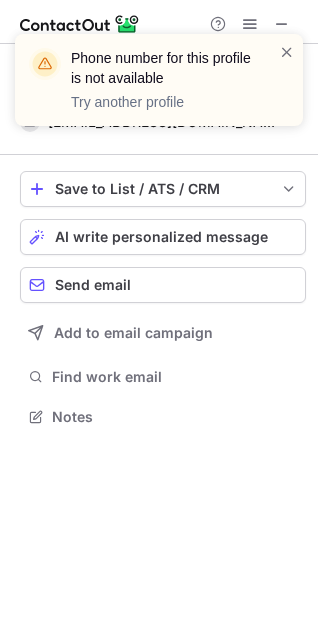 scroll, scrollTop: 403, scrollLeft: 318, axis: both 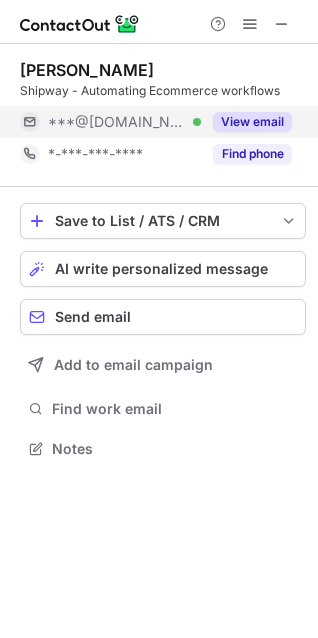 click on "View email" at bounding box center (252, 122) 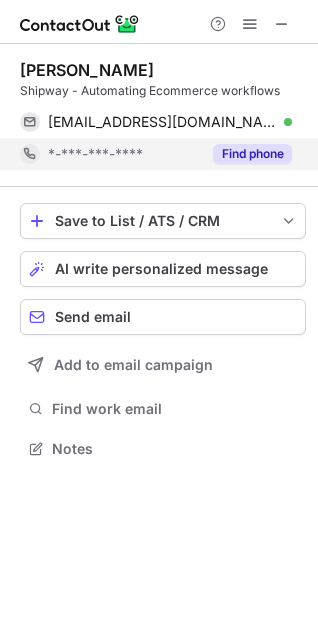click on "Find phone" at bounding box center [252, 154] 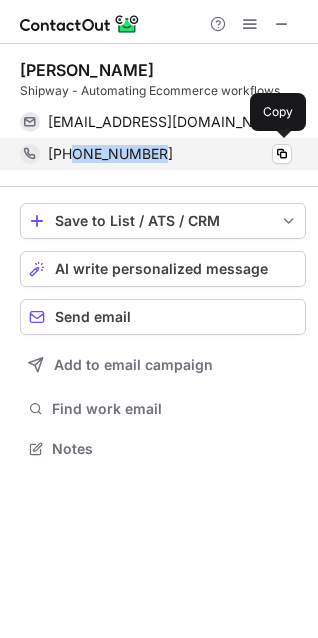 drag, startPoint x: 163, startPoint y: 156, endPoint x: 74, endPoint y: 165, distance: 89.453896 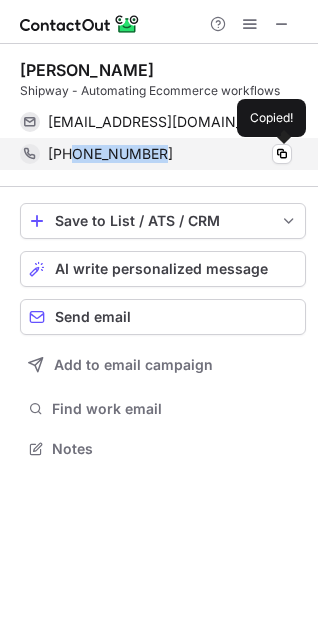 copy on "7838309782" 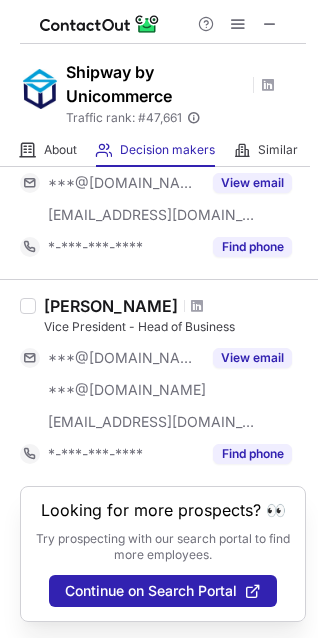 scroll, scrollTop: 376, scrollLeft: 0, axis: vertical 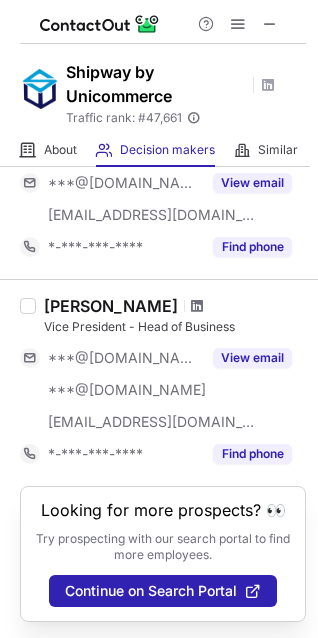 click at bounding box center (197, 306) 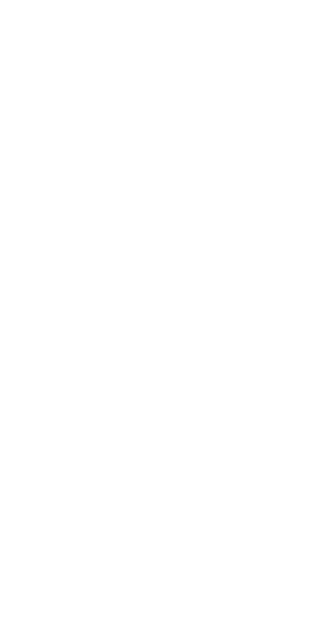 scroll, scrollTop: 0, scrollLeft: 0, axis: both 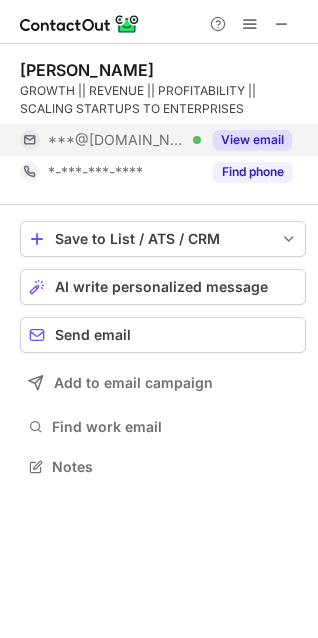 click on "View email" at bounding box center [252, 140] 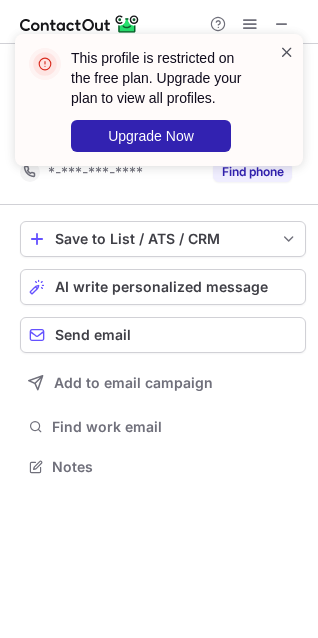 click at bounding box center (287, 52) 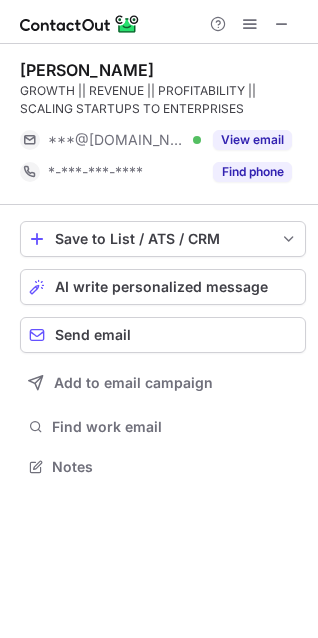click on "This profile is restricted on the free plan. Upgrade your plan to view all profiles. Upgrade Now" at bounding box center (159, 34) 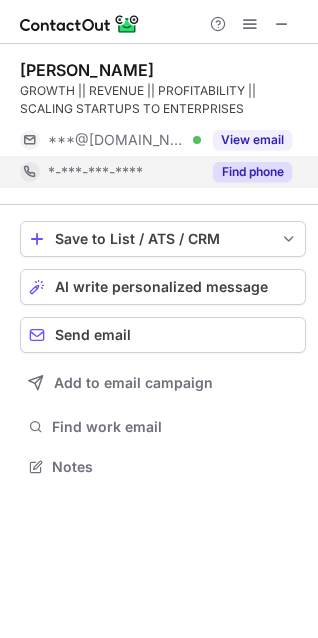 click on "Find phone" at bounding box center [252, 172] 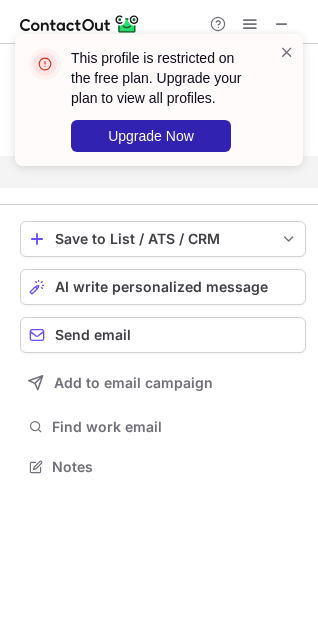 scroll, scrollTop: 421, scrollLeft: 318, axis: both 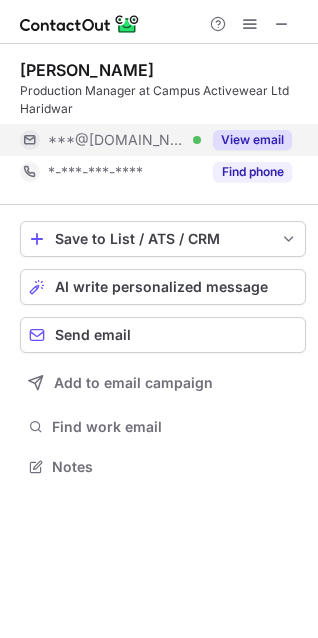click on "View email" at bounding box center [252, 140] 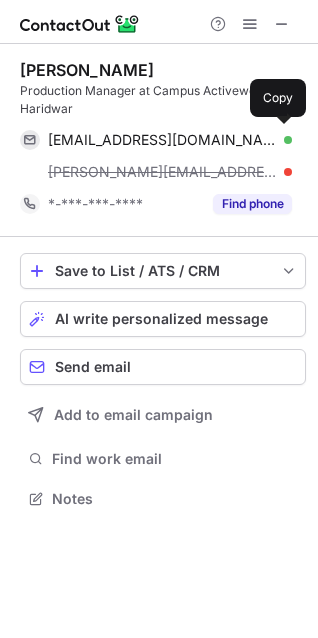 scroll, scrollTop: 10, scrollLeft: 10, axis: both 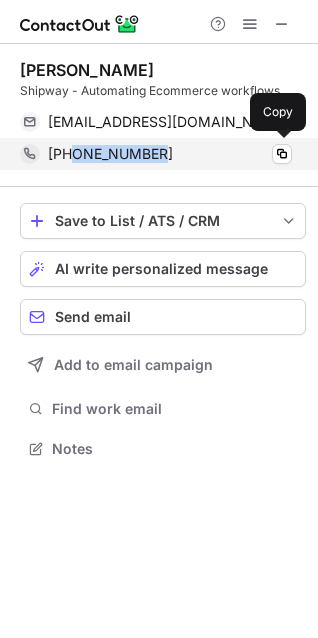 drag, startPoint x: 156, startPoint y: 155, endPoint x: 73, endPoint y: 166, distance: 83.725746 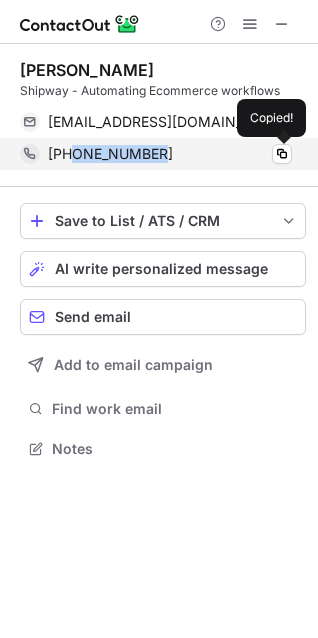 copy on "7838309782" 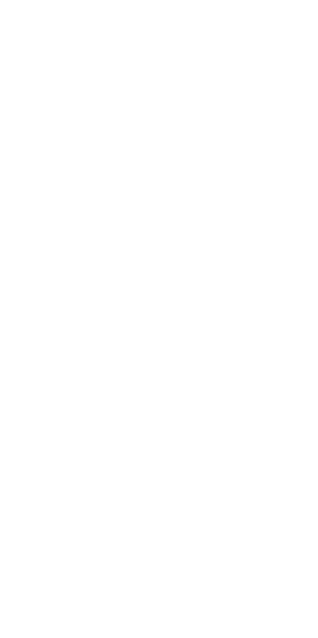 scroll, scrollTop: 0, scrollLeft: 0, axis: both 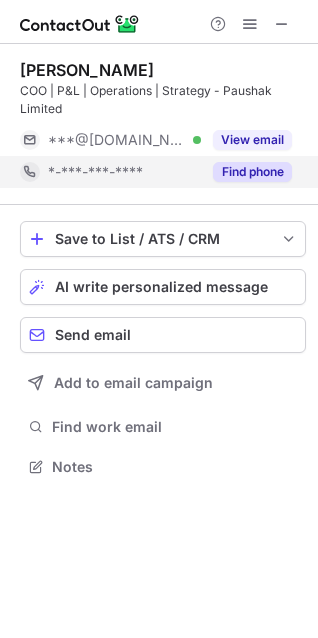 click on "Find phone" at bounding box center [252, 172] 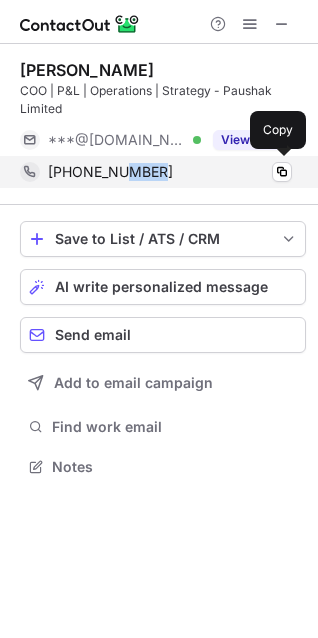 drag, startPoint x: 164, startPoint y: 174, endPoint x: 99, endPoint y: 175, distance: 65.00769 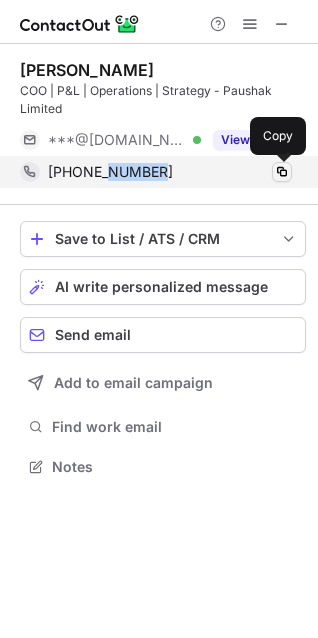 click at bounding box center [282, 172] 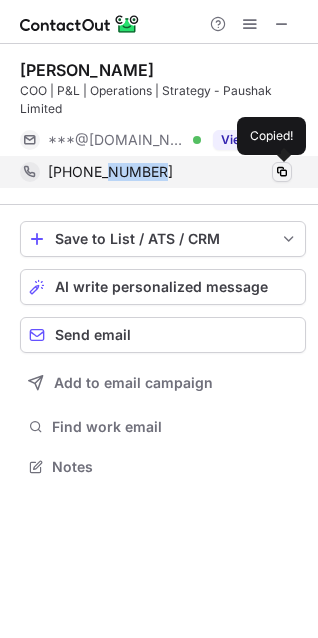 type 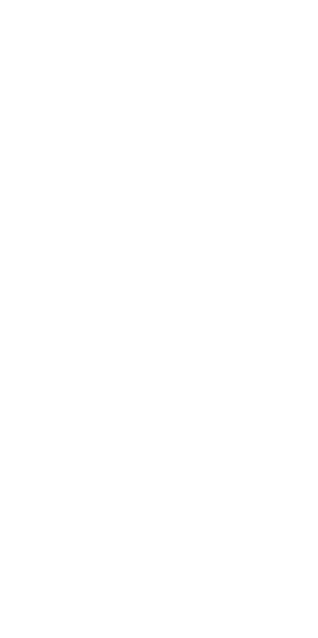 scroll, scrollTop: 0, scrollLeft: 0, axis: both 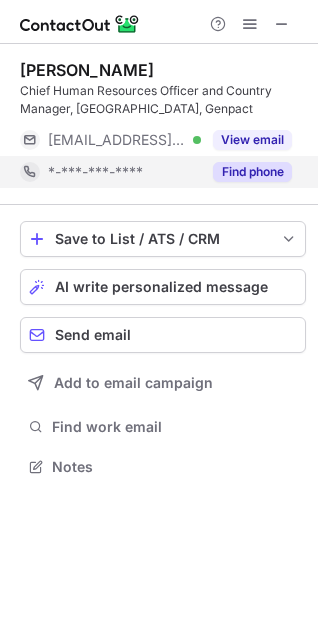 click on "Find phone" at bounding box center (252, 172) 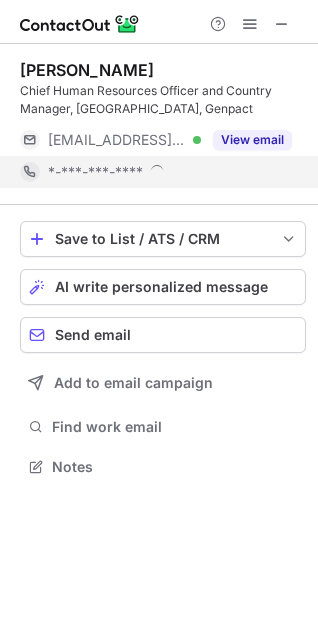 scroll, scrollTop: 10, scrollLeft: 10, axis: both 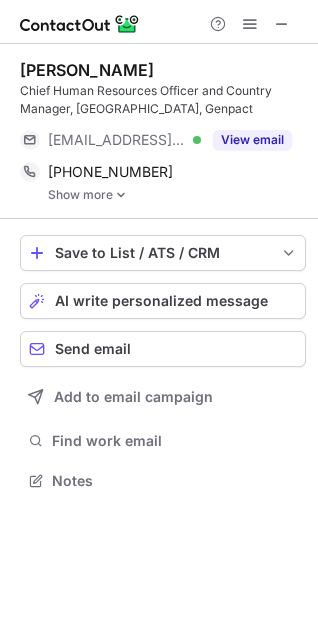 click at bounding box center [121, 195] 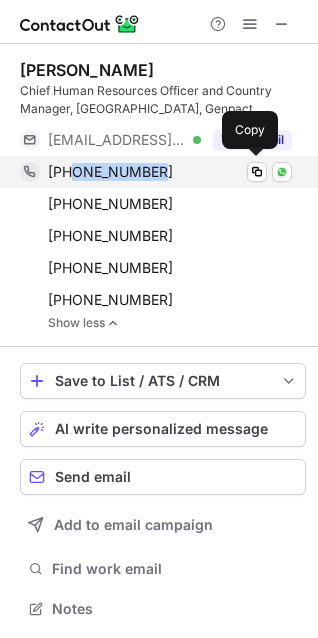 drag, startPoint x: 156, startPoint y: 178, endPoint x: 69, endPoint y: 174, distance: 87.0919 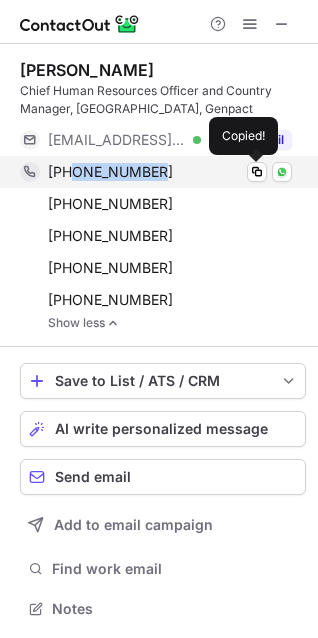 click on "+919811056666" at bounding box center [110, 172] 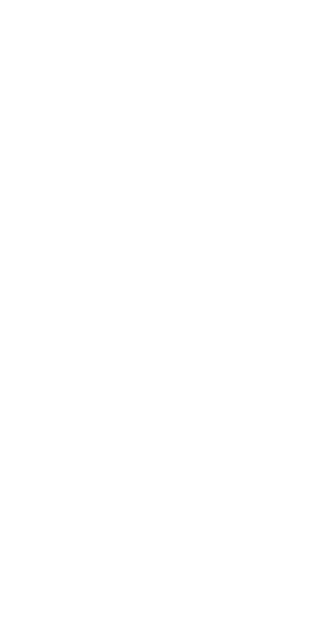 scroll, scrollTop: 0, scrollLeft: 0, axis: both 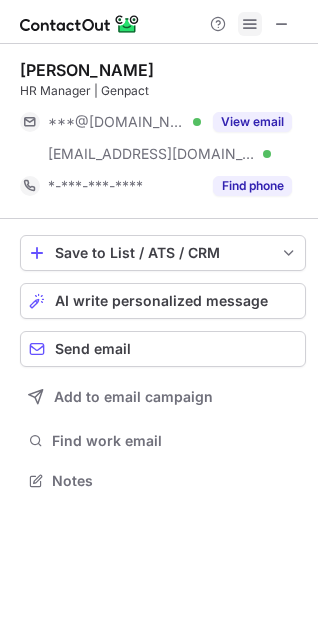 click at bounding box center [250, 24] 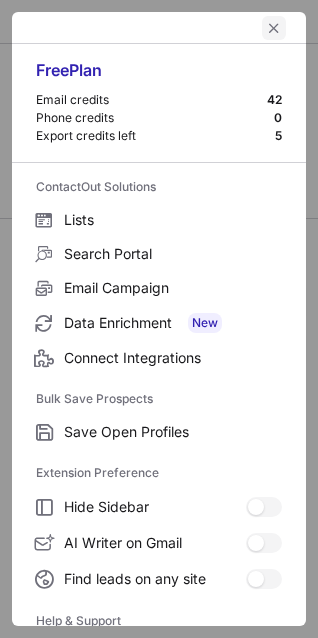 click at bounding box center [274, 28] 